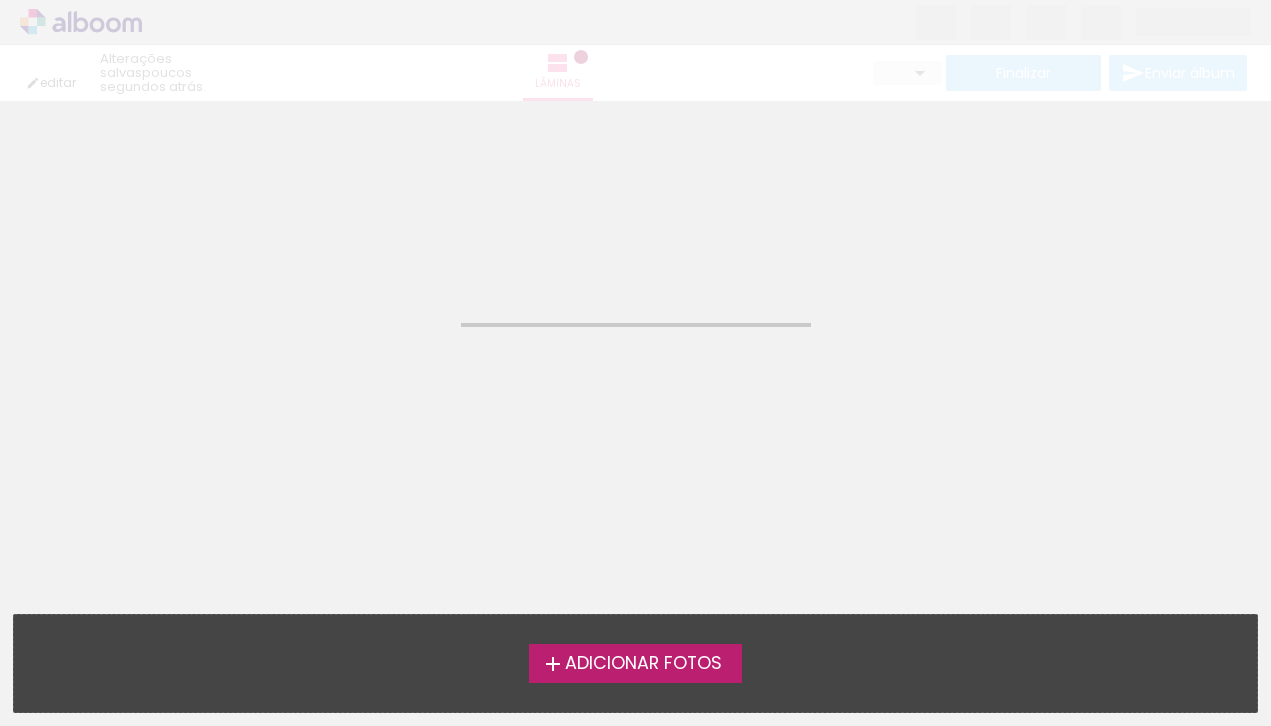 scroll, scrollTop: 0, scrollLeft: 0, axis: both 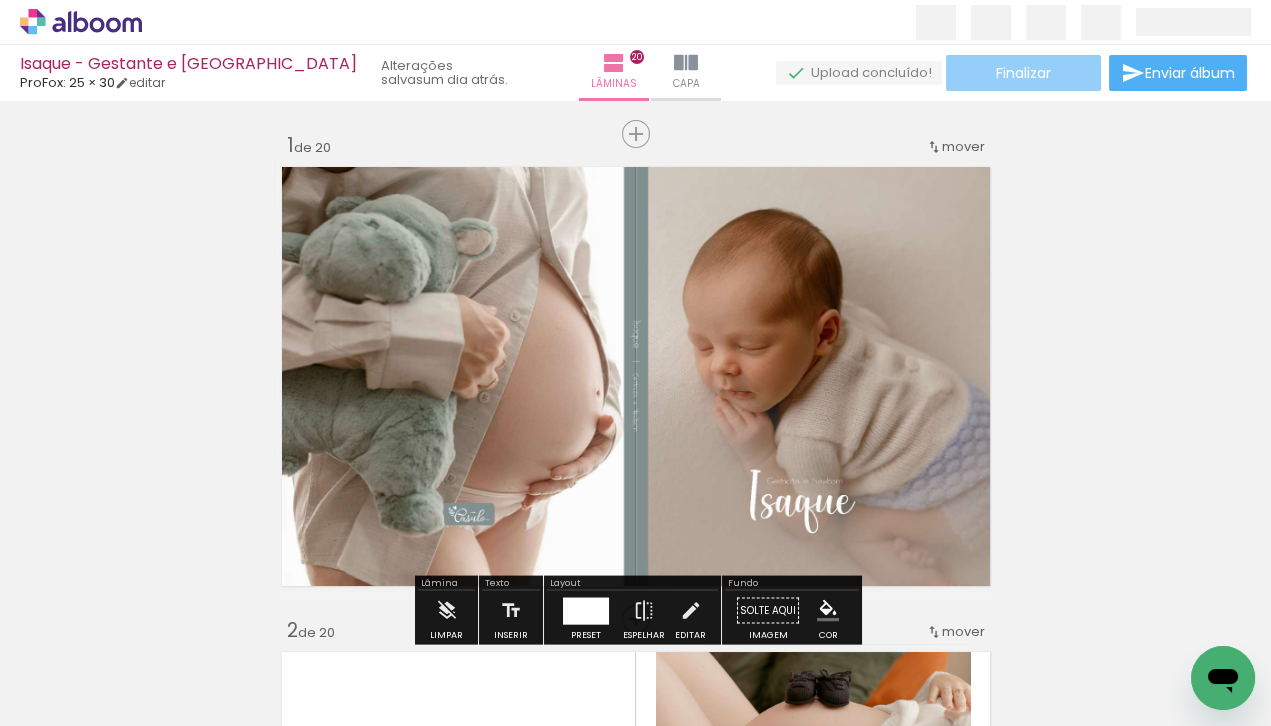 click on "Finalizar" 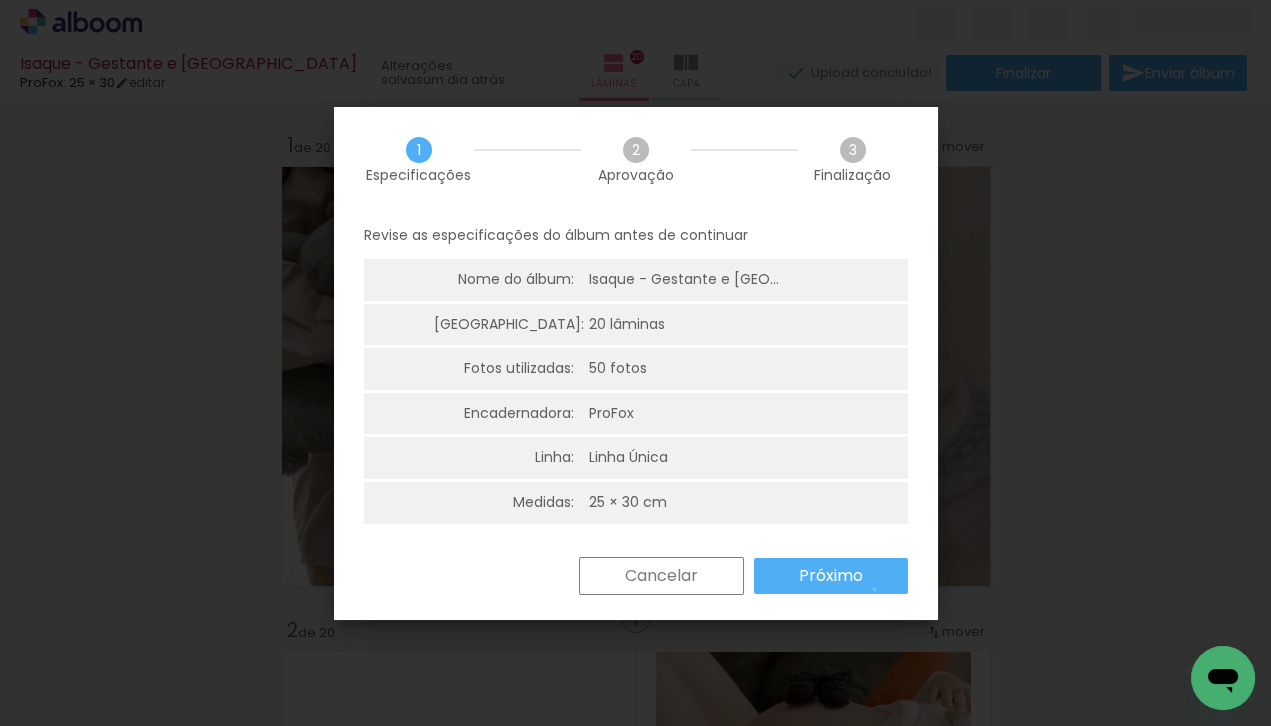 click on "Próximo" at bounding box center [831, 576] 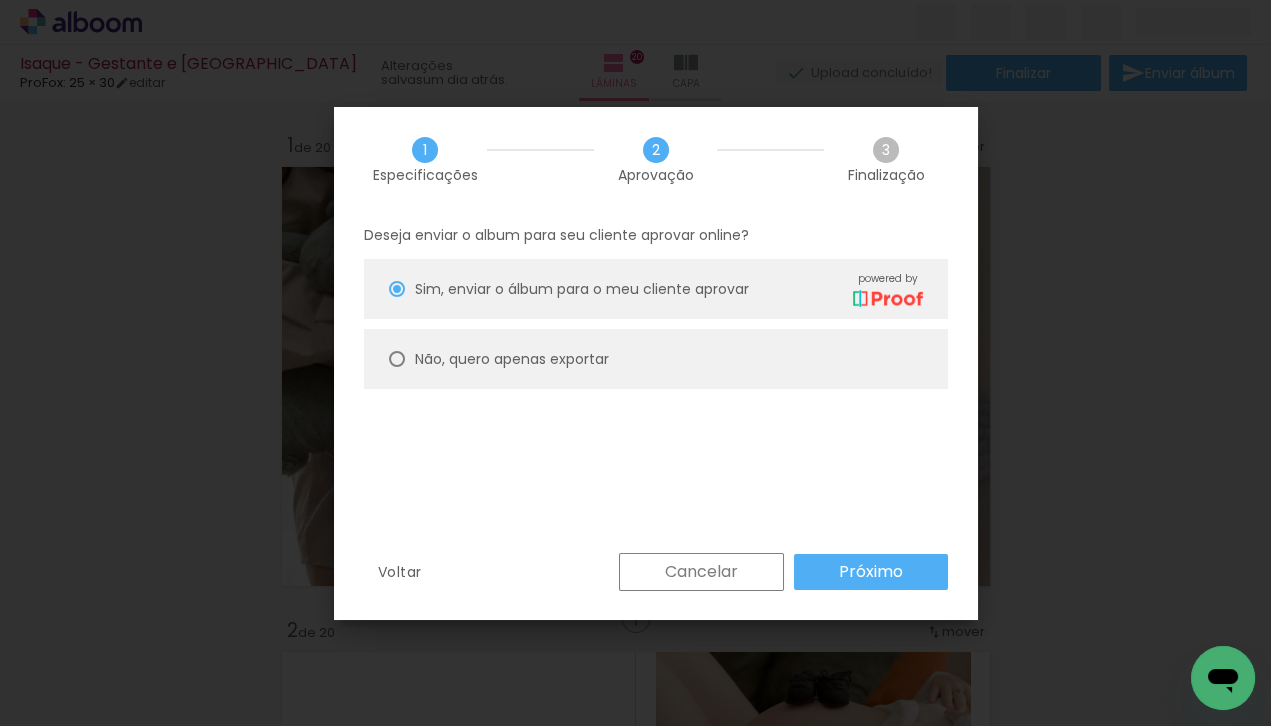 click on "Não, quero apenas exportar" at bounding box center (0, 0) 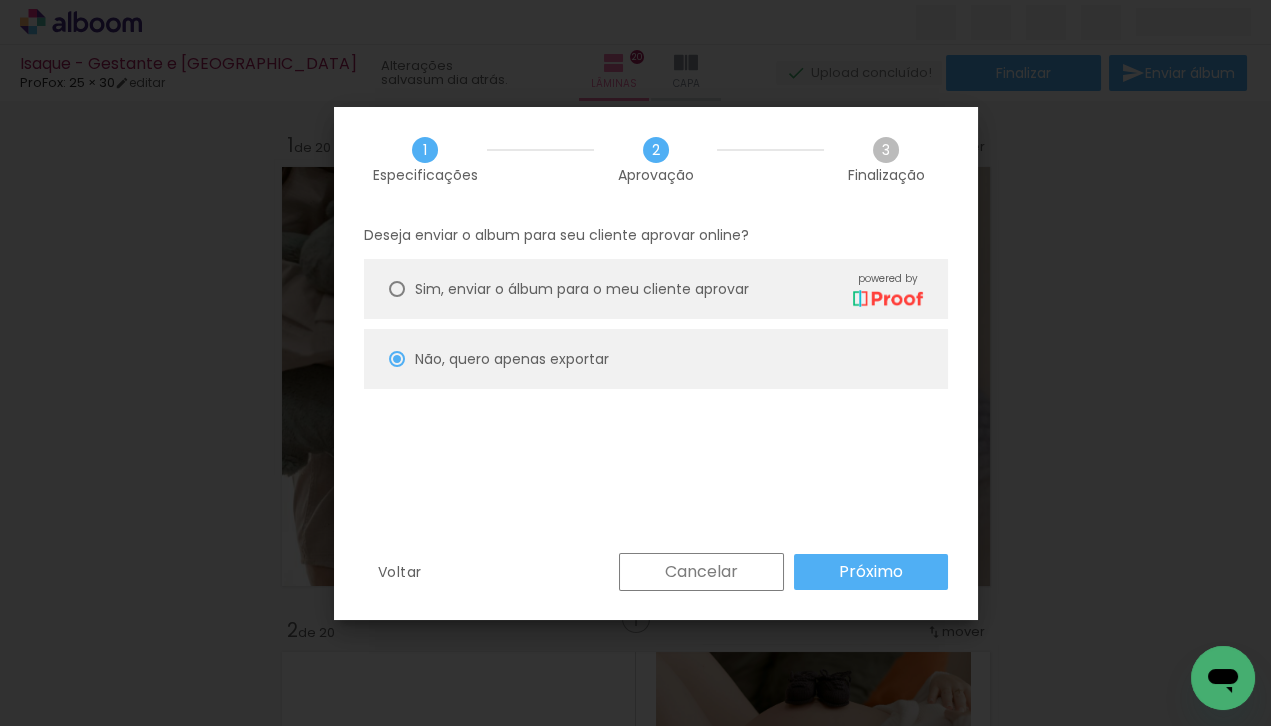click on "Próximo" at bounding box center (0, 0) 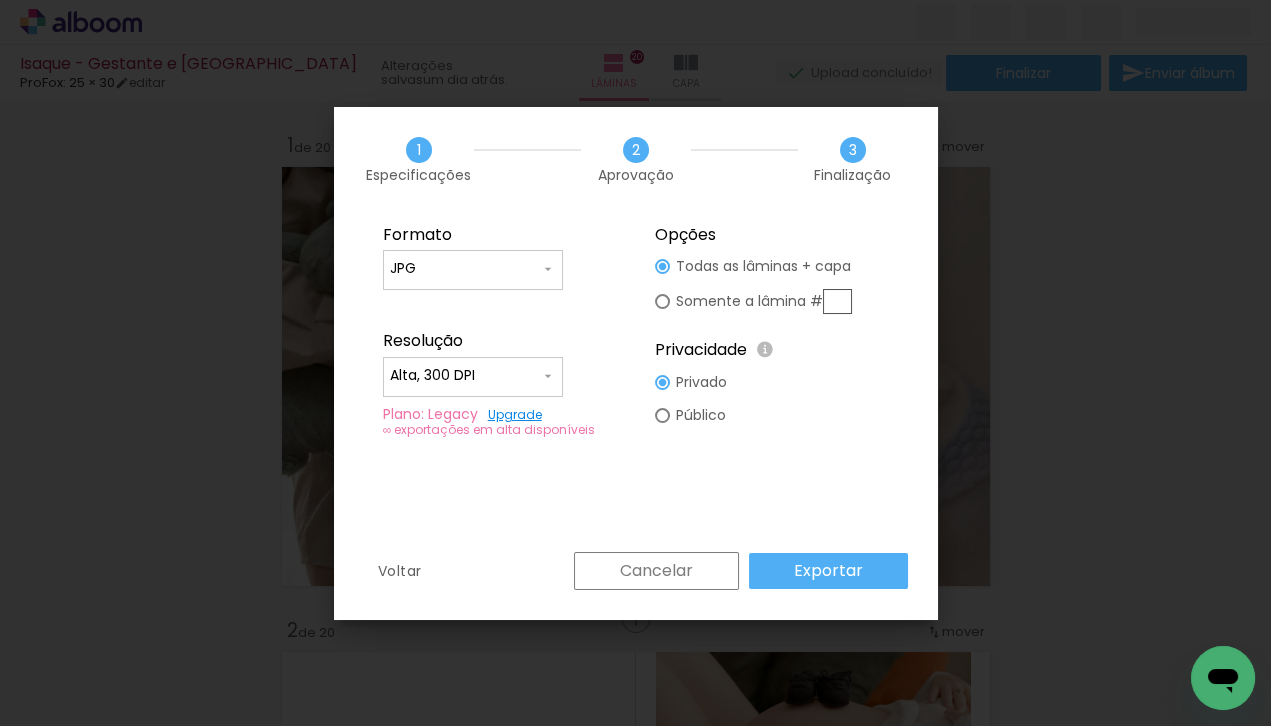 click on "Somente a lâmina #" at bounding box center (0, 0) 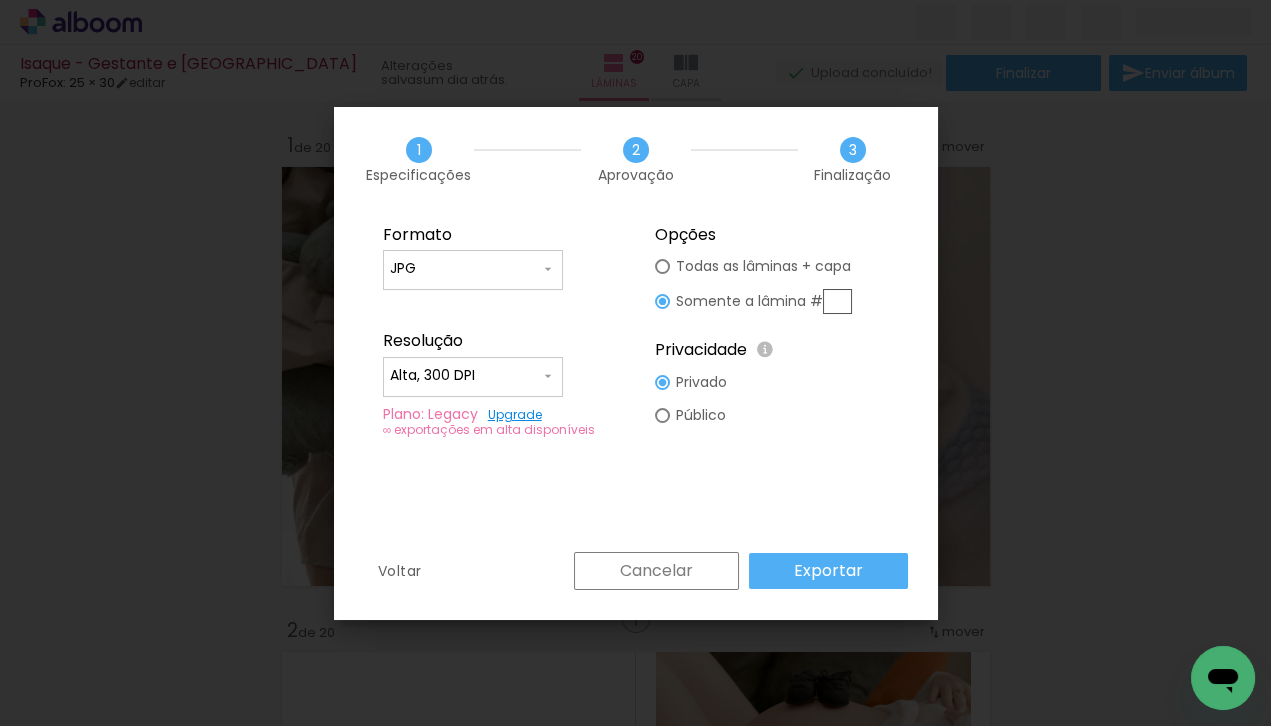 click at bounding box center [837, 301] 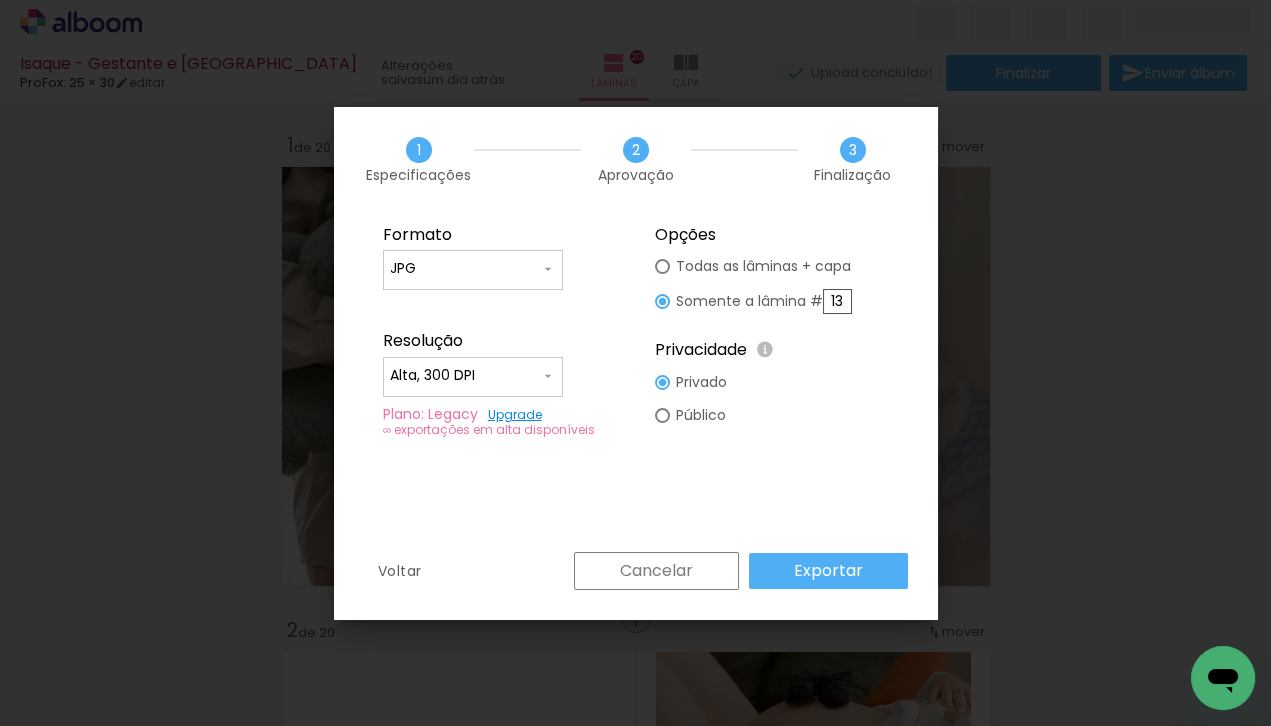 type on "13" 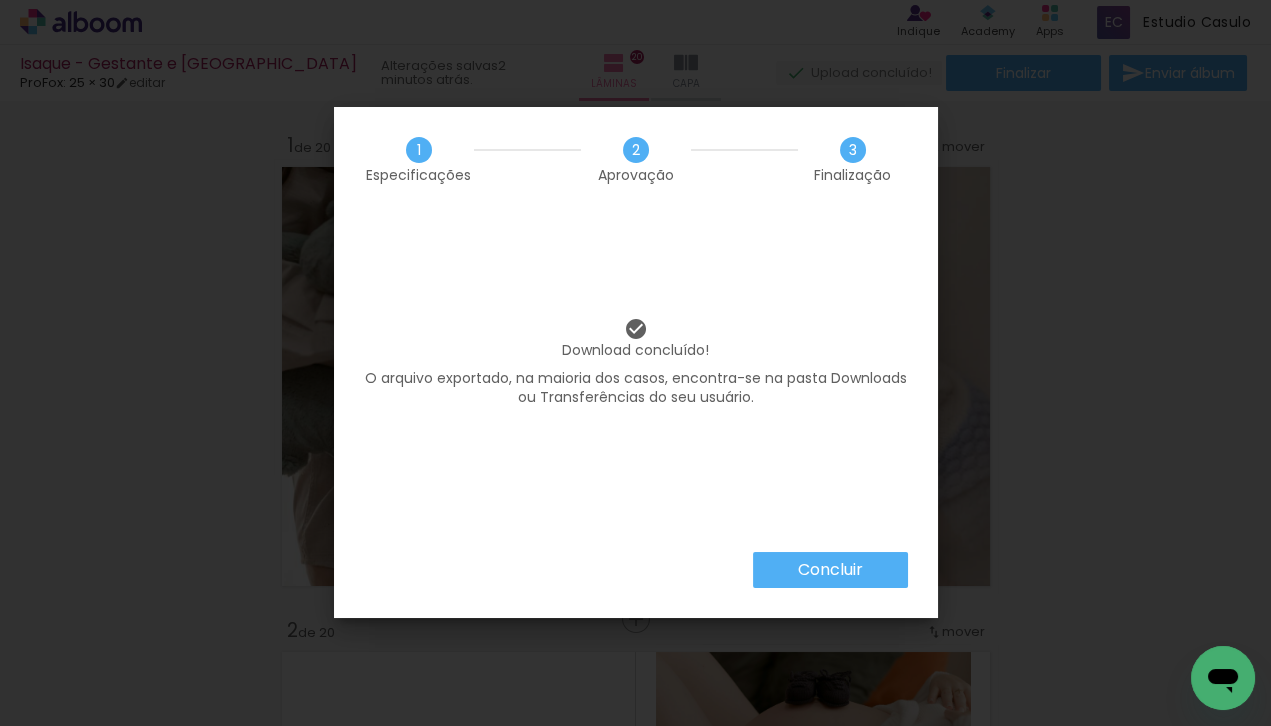 click 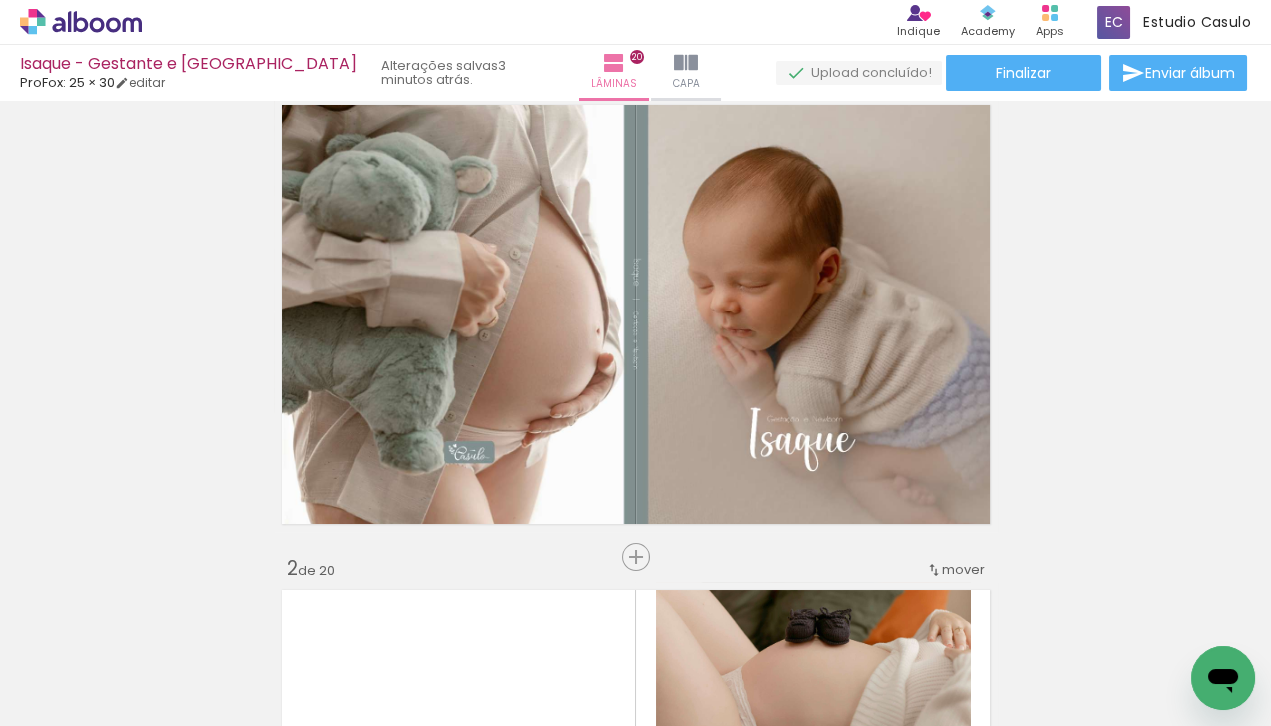 scroll, scrollTop: 0, scrollLeft: 0, axis: both 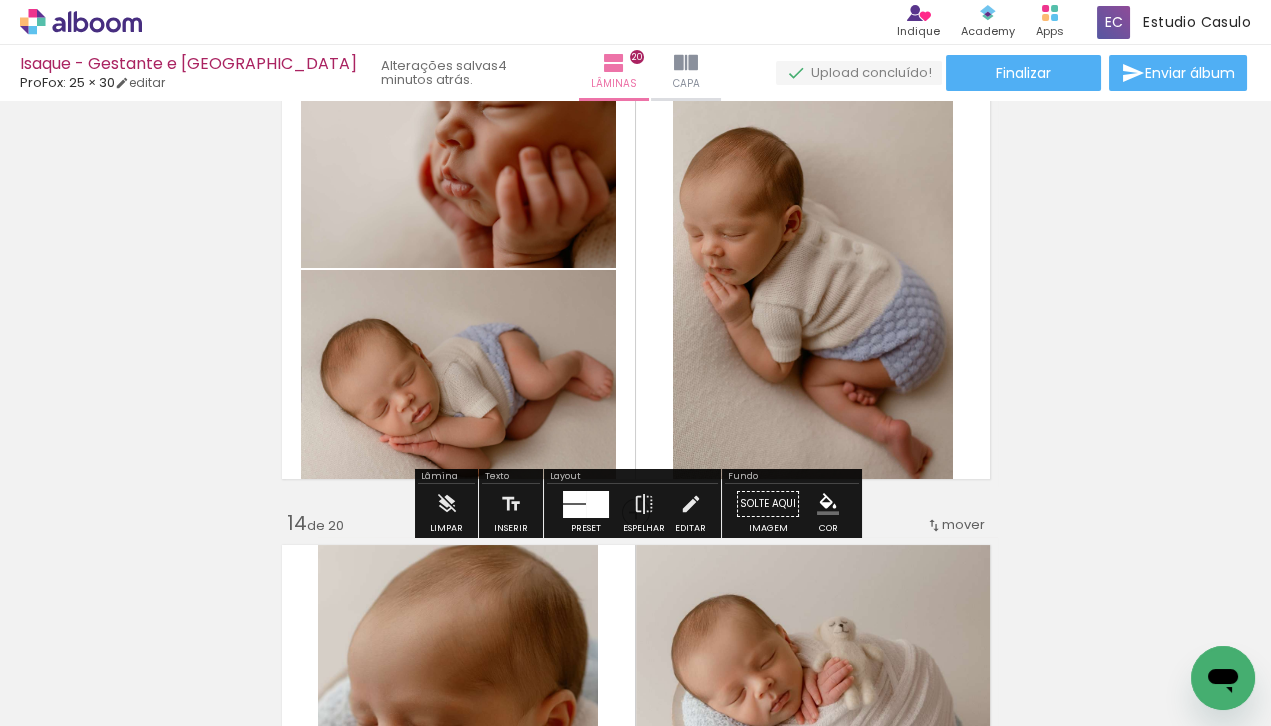 click 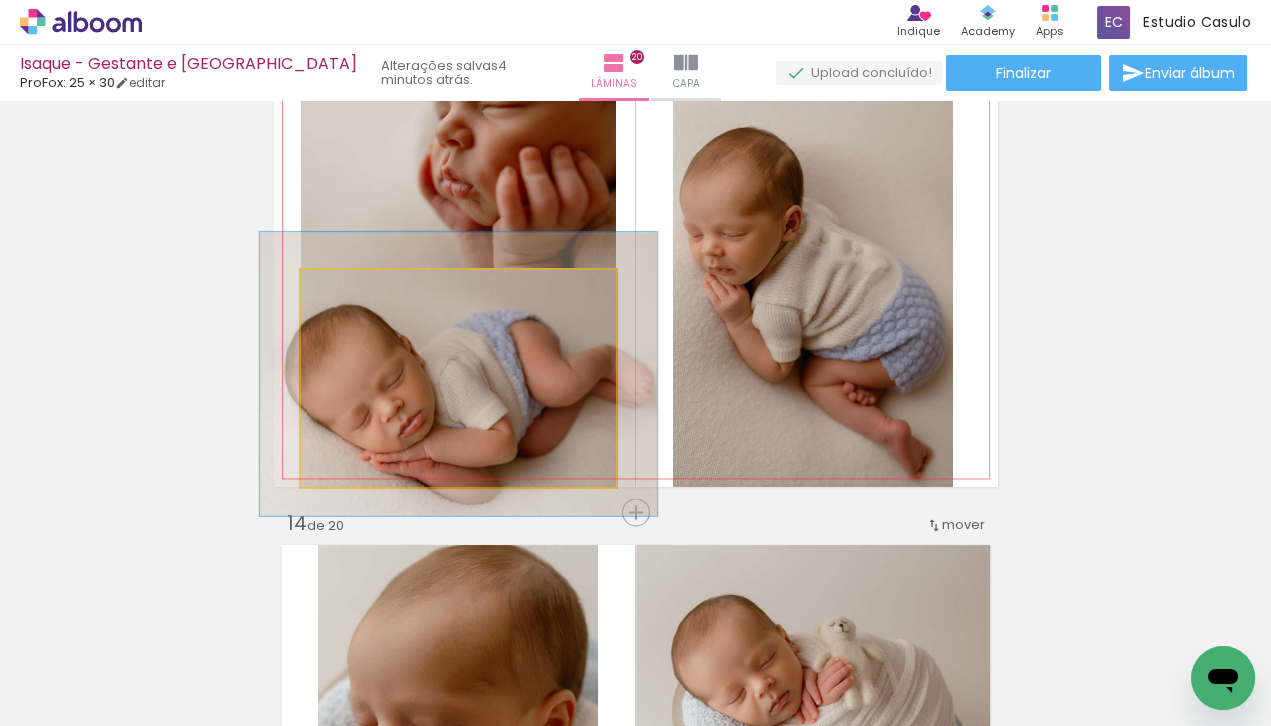 drag, startPoint x: 346, startPoint y: 287, endPoint x: 364, endPoint y: 287, distance: 18 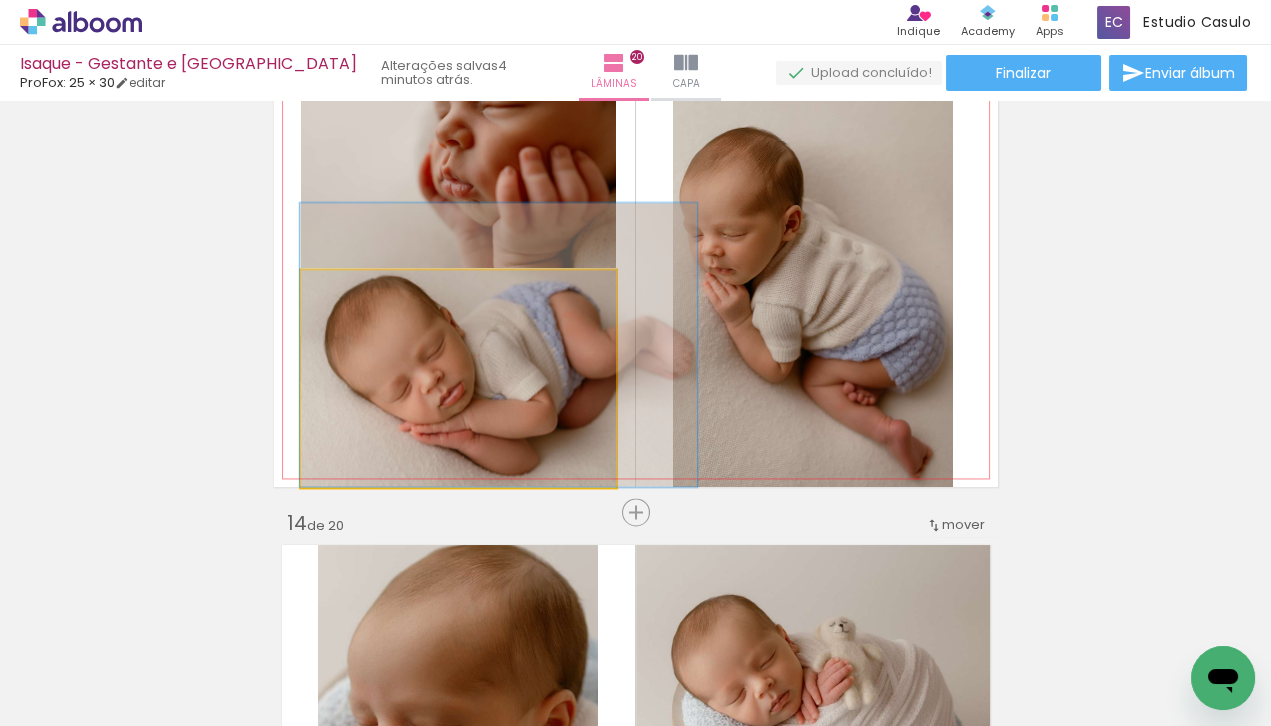 drag, startPoint x: 367, startPoint y: 361, endPoint x: 434, endPoint y: 330, distance: 73.82411 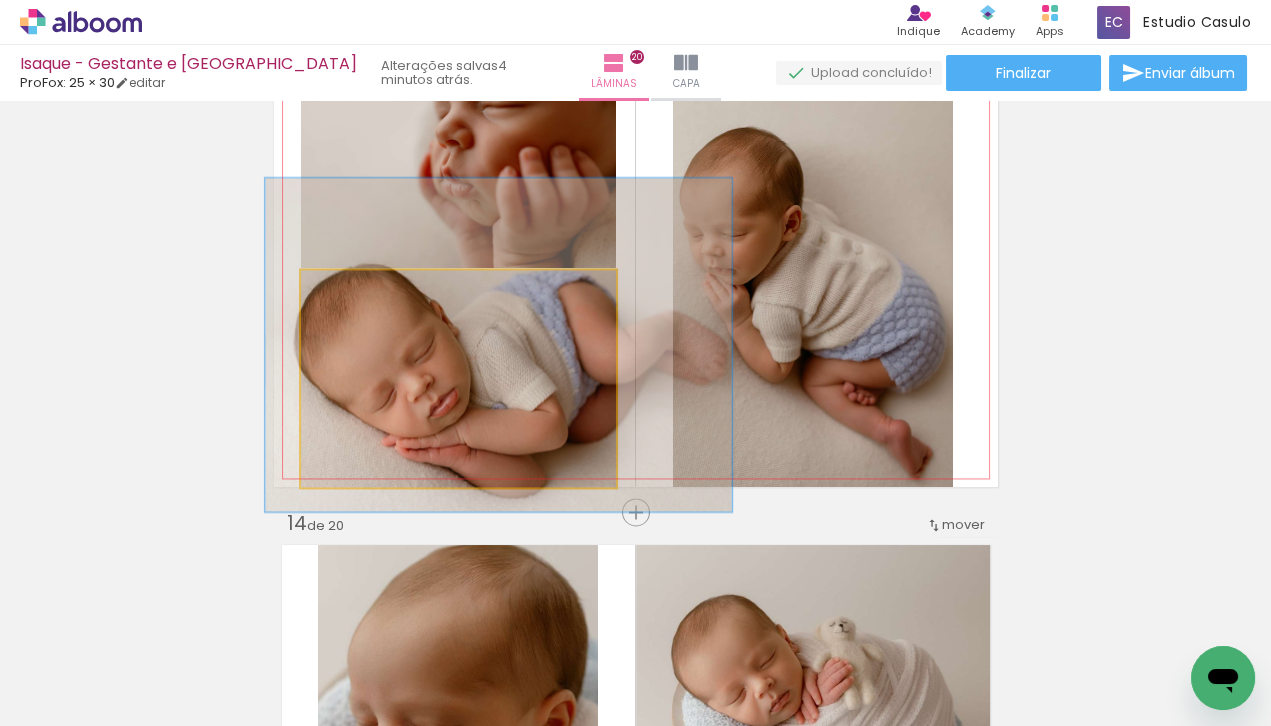 drag, startPoint x: 370, startPoint y: 289, endPoint x: 386, endPoint y: 285, distance: 16.492422 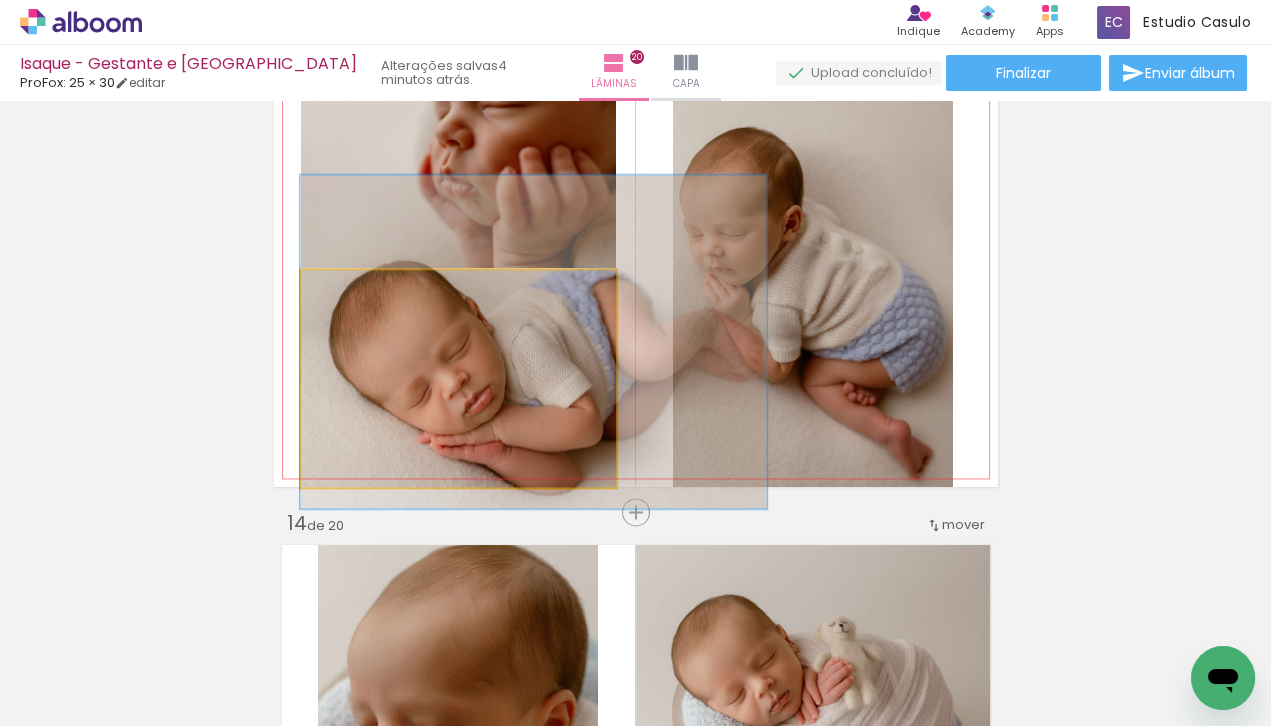 drag, startPoint x: 432, startPoint y: 379, endPoint x: 481, endPoint y: 376, distance: 49.09175 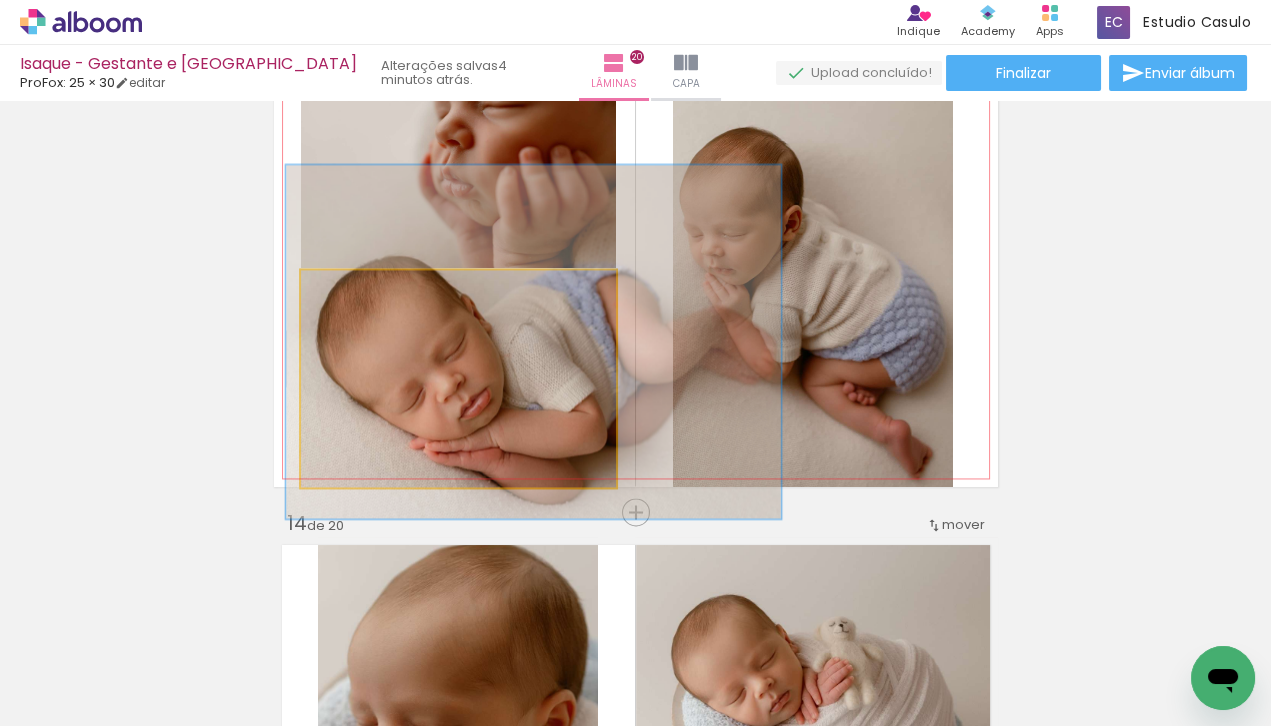 click at bounding box center [392, 291] 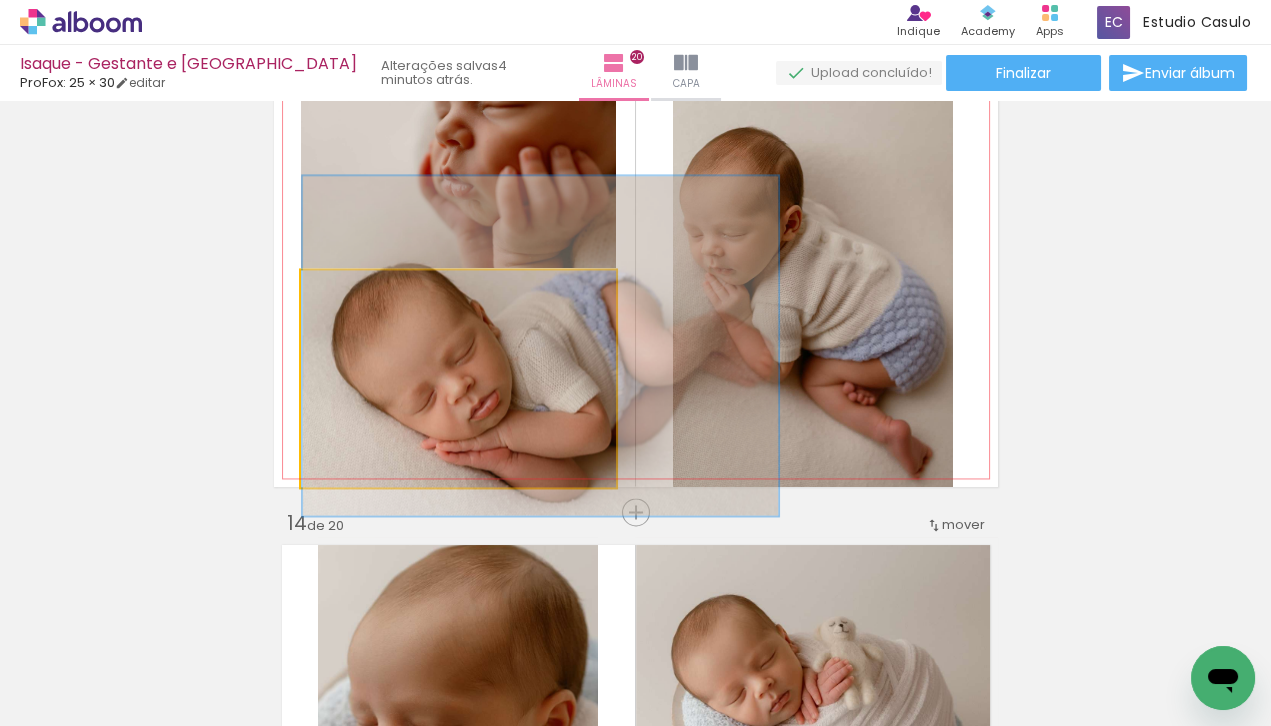 type on "151" 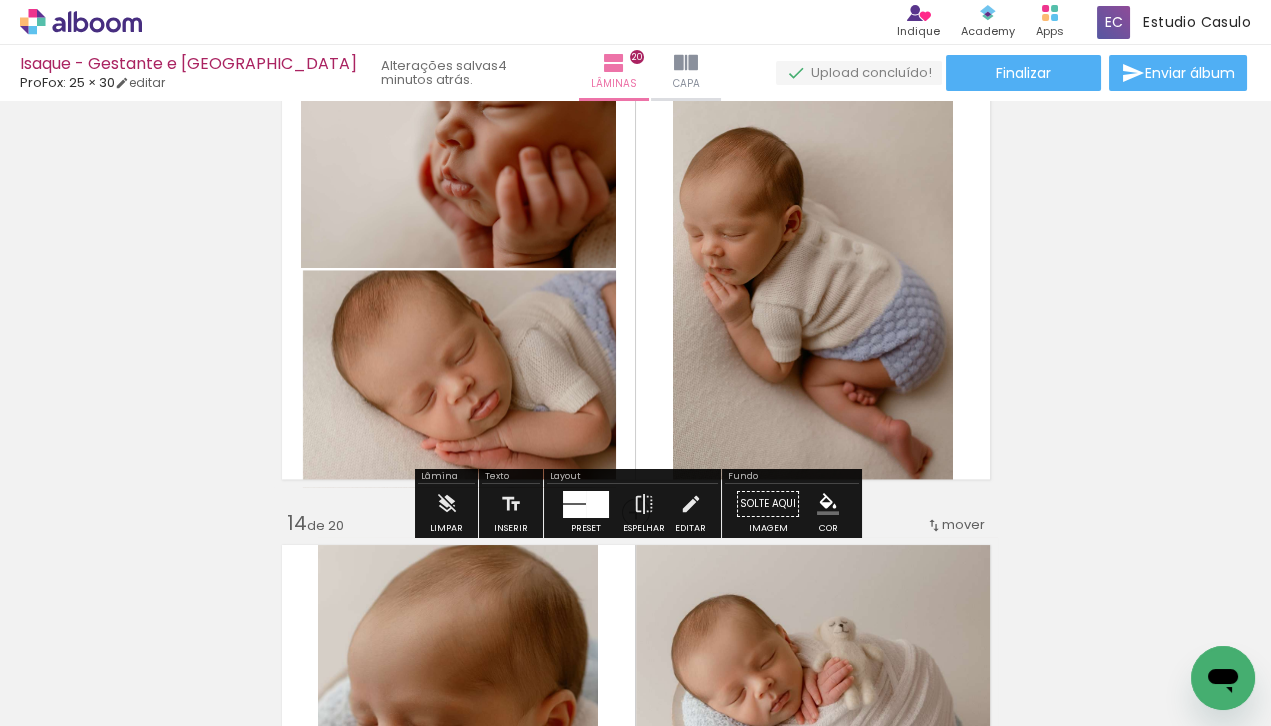 click on "Inserir lâmina 1  de 20  Inserir lâmina 2  de 20  Inserir lâmina 3  de 20  Inserir lâmina 4  de 20  Inserir lâmina 5  de 20  Inserir lâmina 6  de 20  Inserir lâmina 7  de 20  Inserir lâmina 8  de 20  Inserir lâmina 9  de 20  Inserir lâmina 10  de 20  Inserir lâmina 11  de 20  Inserir lâmina 12  de 20  Inserir lâmina 13  de 20  Inserir lâmina 14  de 20  Inserir lâmina 15  de 20  Inserir lâmina 16  de 20  Inserir lâmina 17  de 20  Inserir lâmina 18  de 20  Inserir lâmina 19  de 20  Inserir lâmina 20  de 20" at bounding box center [635, -726] 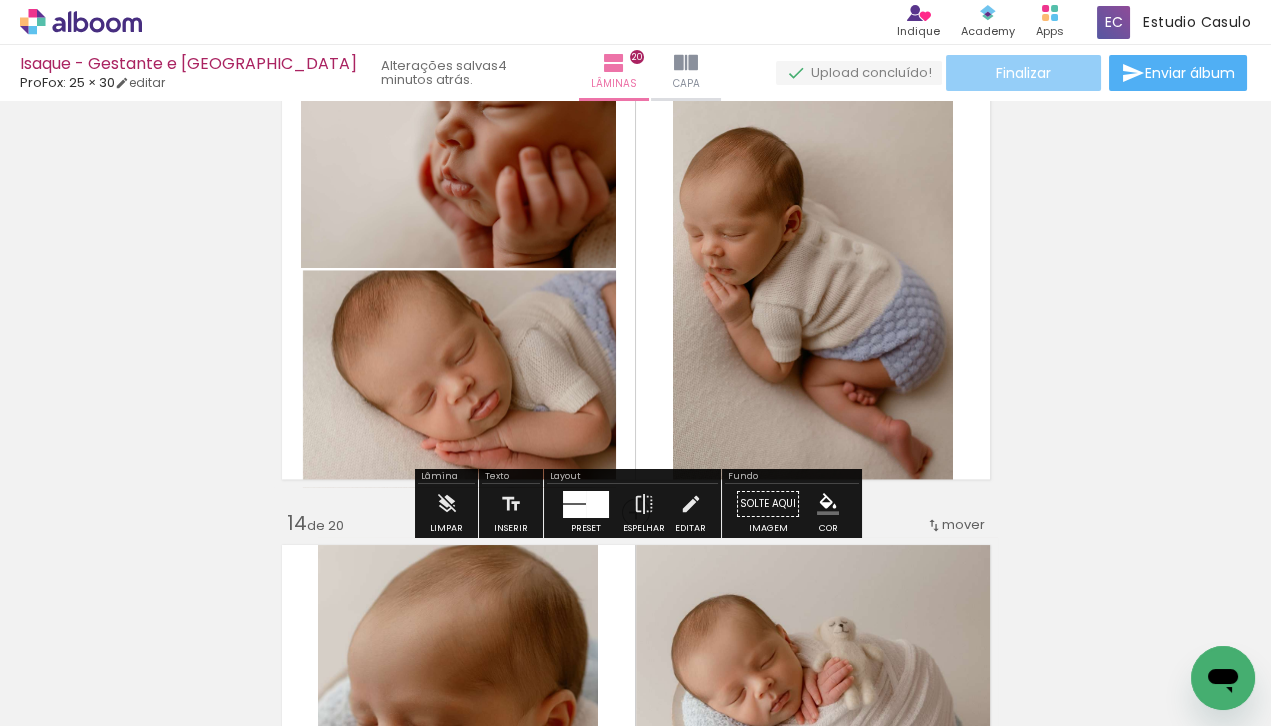 click on "Finalizar" 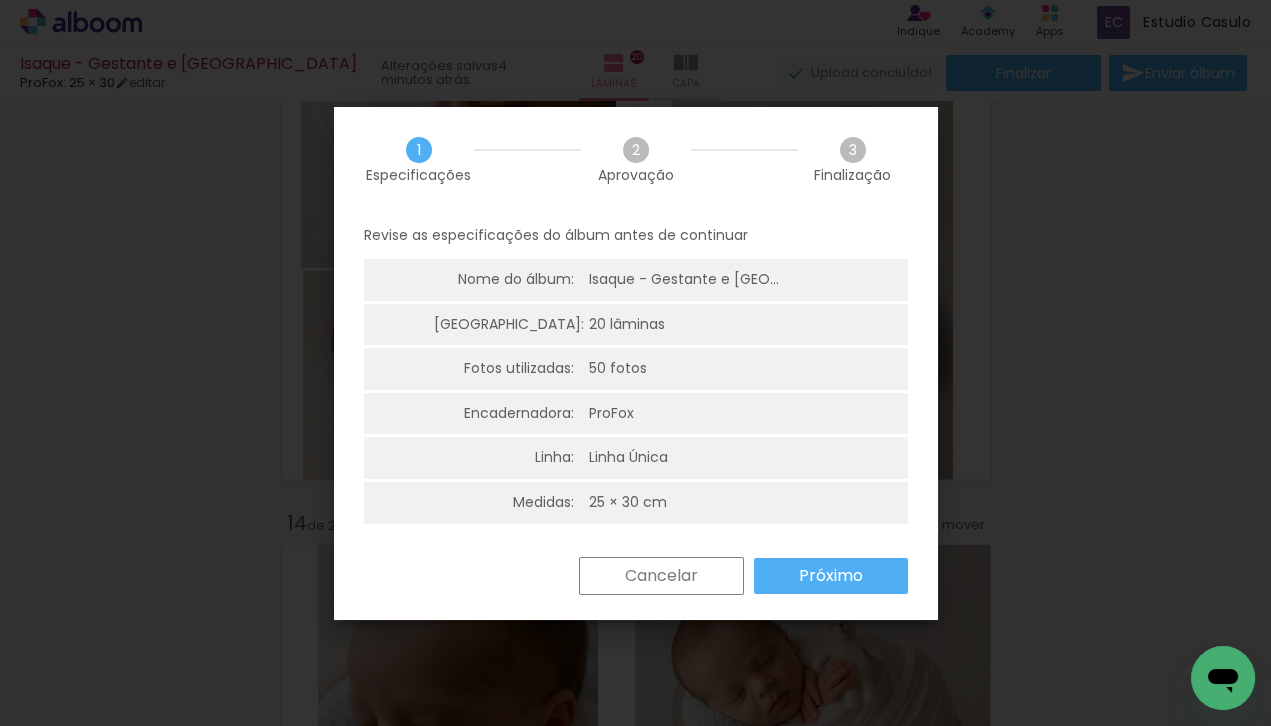 click on "Próximo" at bounding box center (831, 576) 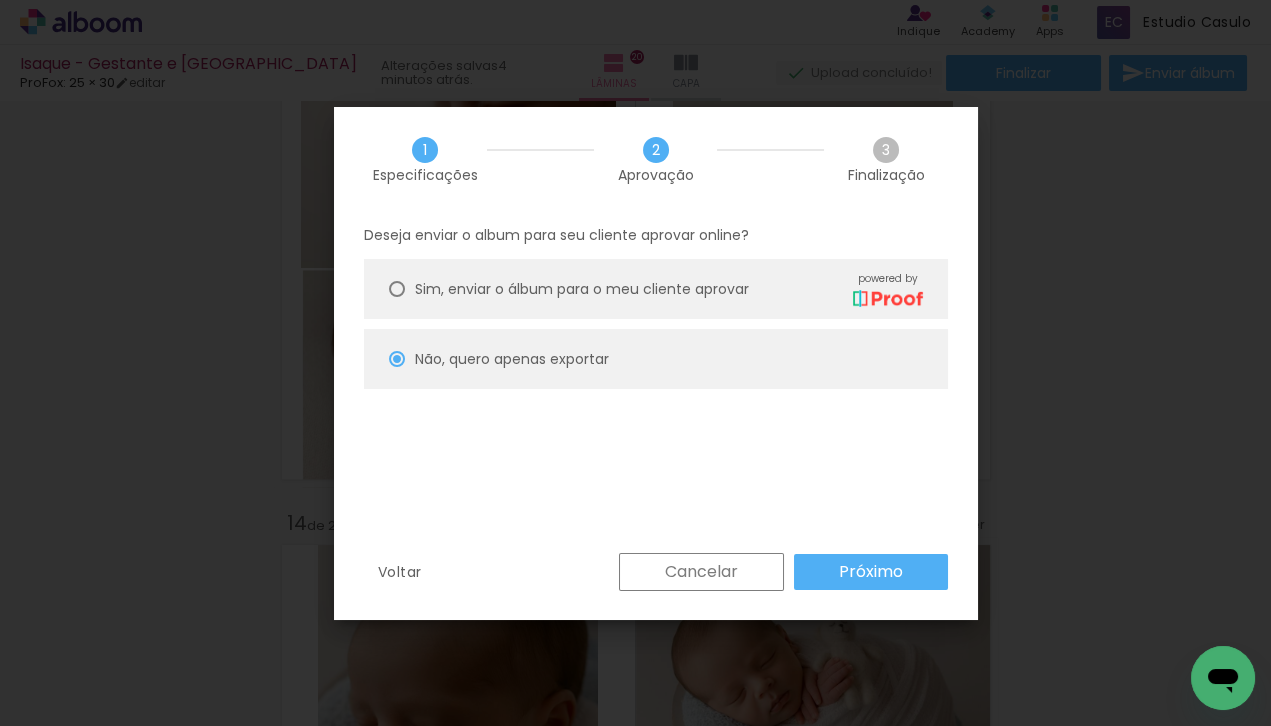 click on "Não, quero apenas exportar" at bounding box center (656, 359) 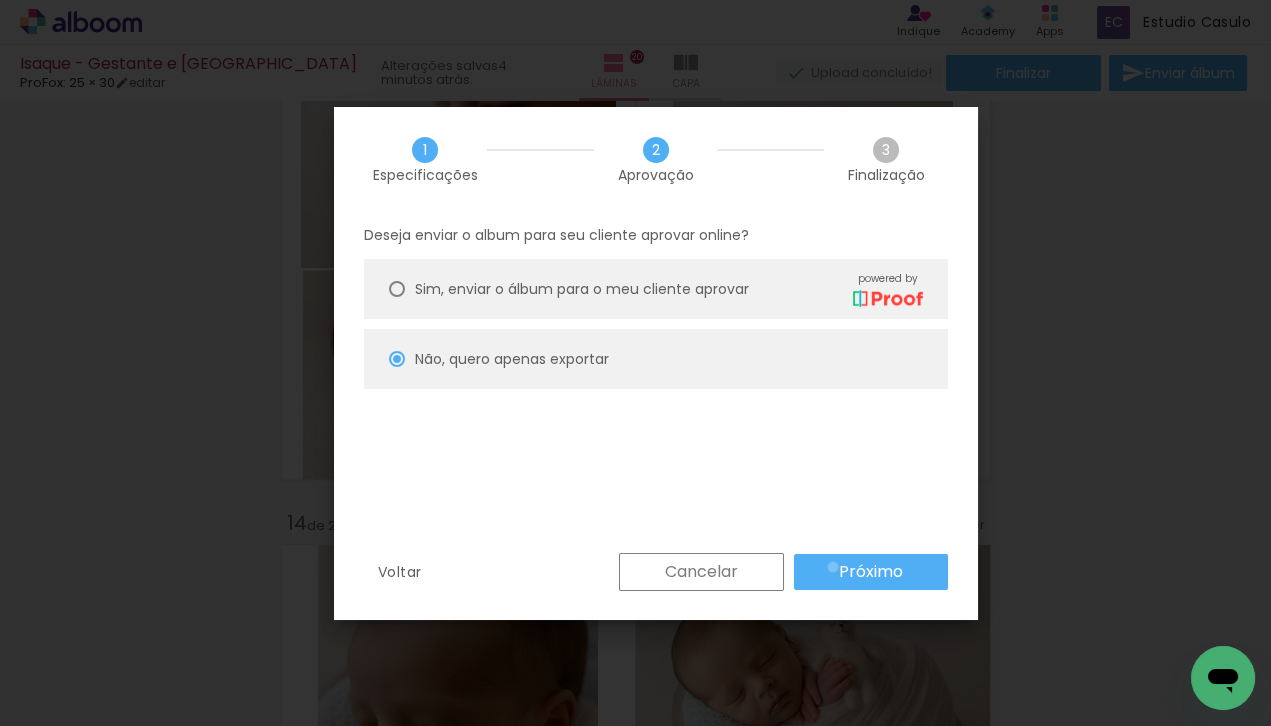 click on "Próximo" at bounding box center (871, 572) 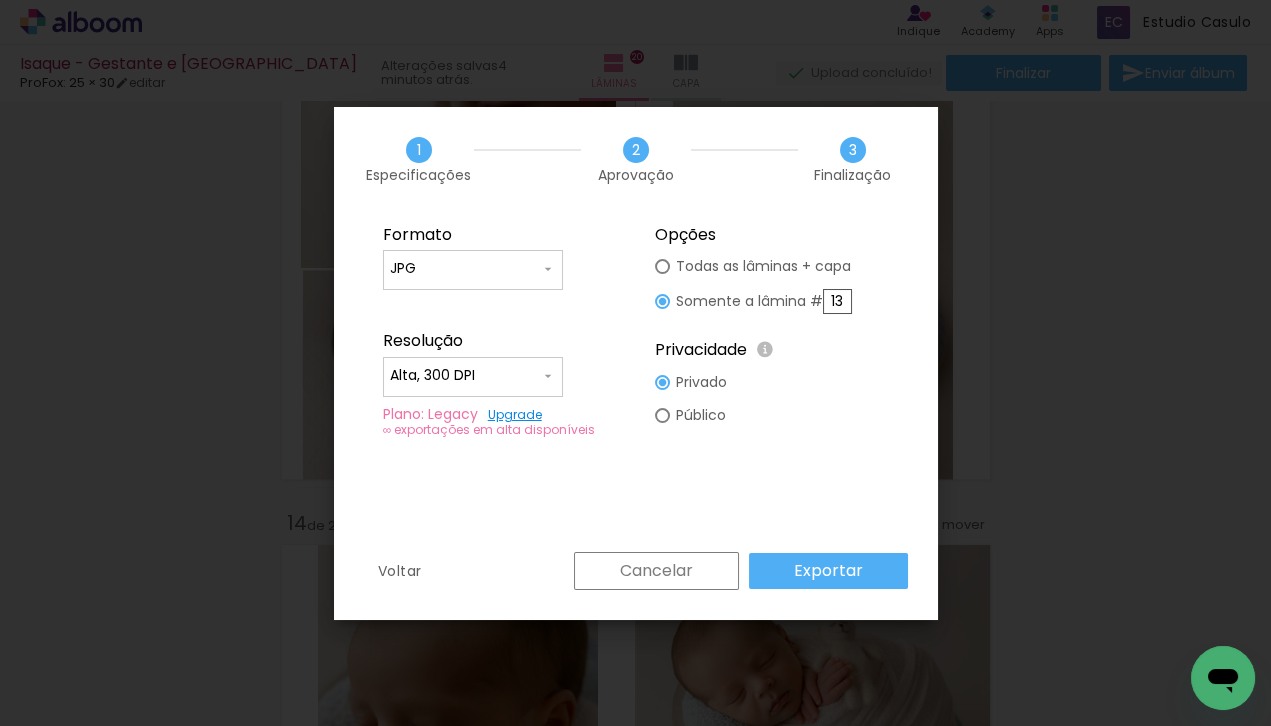 click on "Exportar" at bounding box center [0, 0] 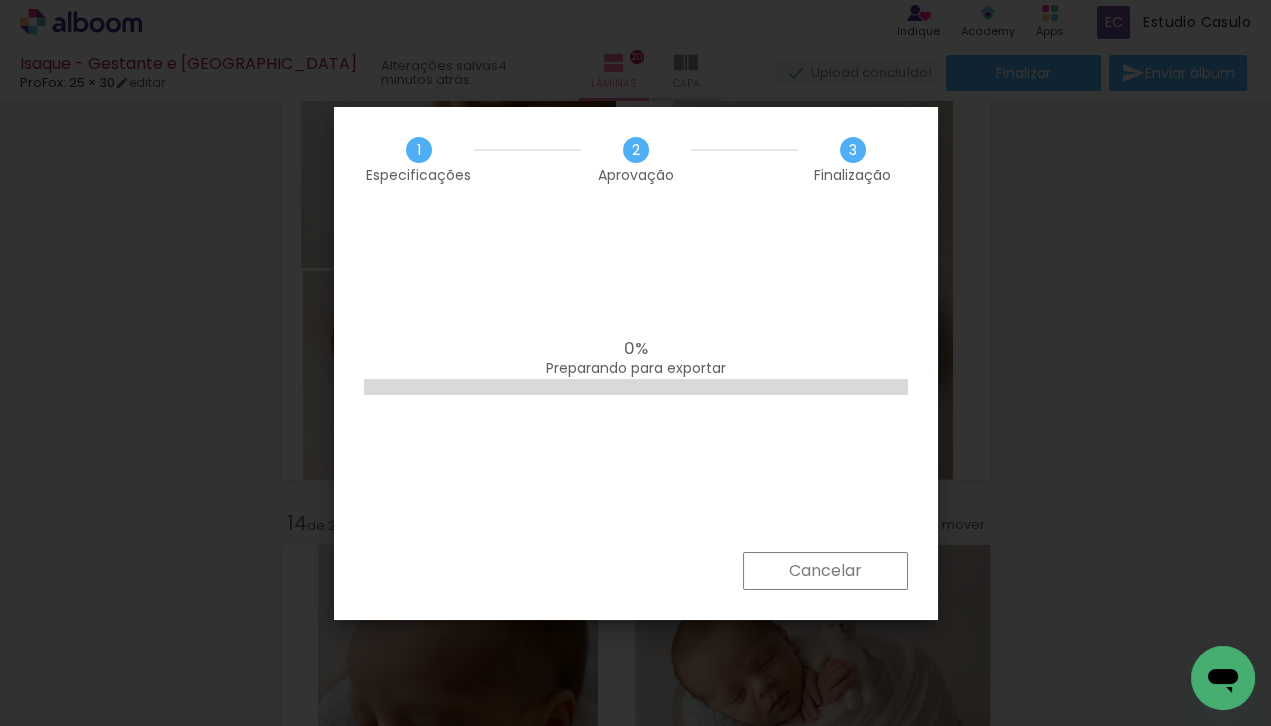 click on "1 Especificações 2 Aprovação 3 Finalização" at bounding box center (636, 159) 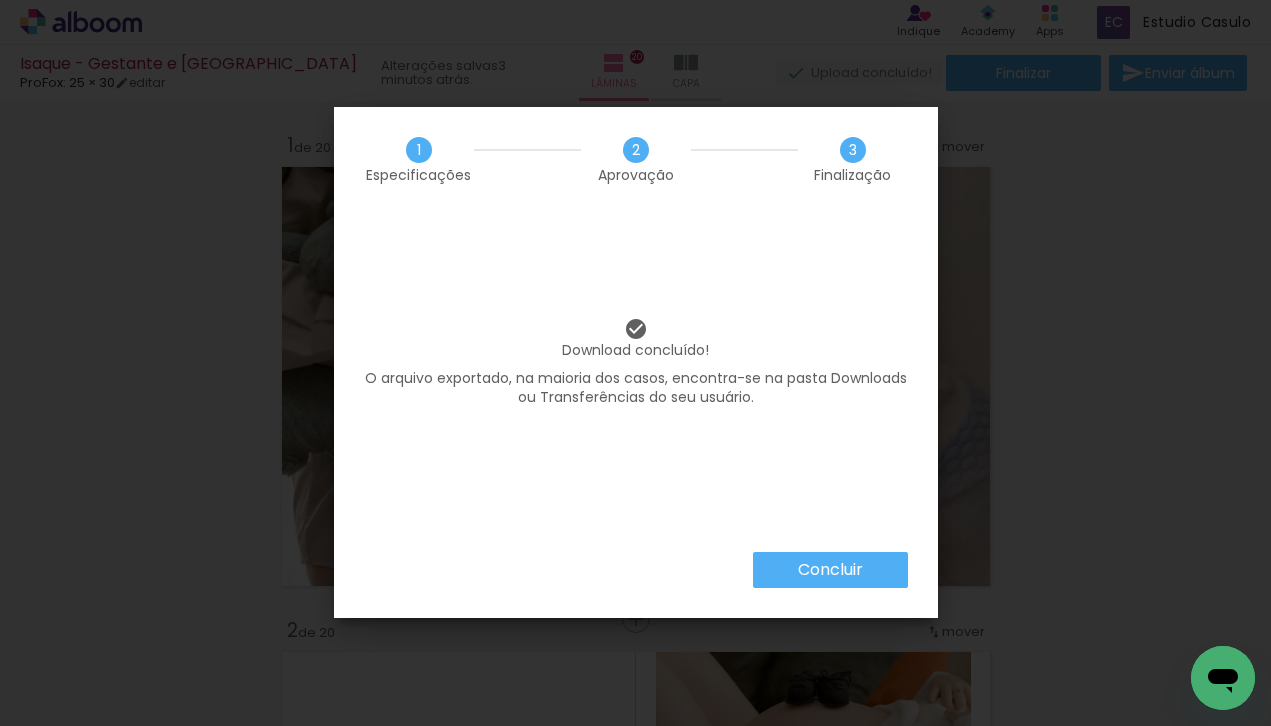 scroll, scrollTop: 0, scrollLeft: 0, axis: both 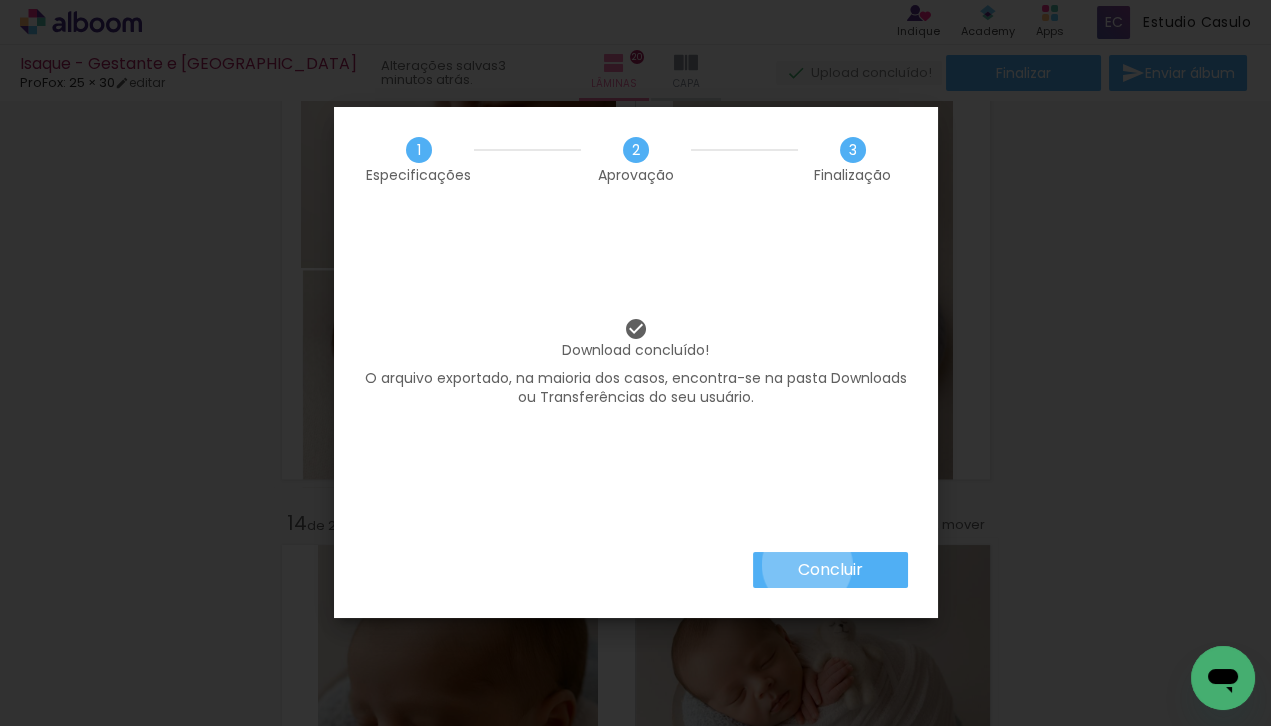 click on "Concluir" at bounding box center (0, 0) 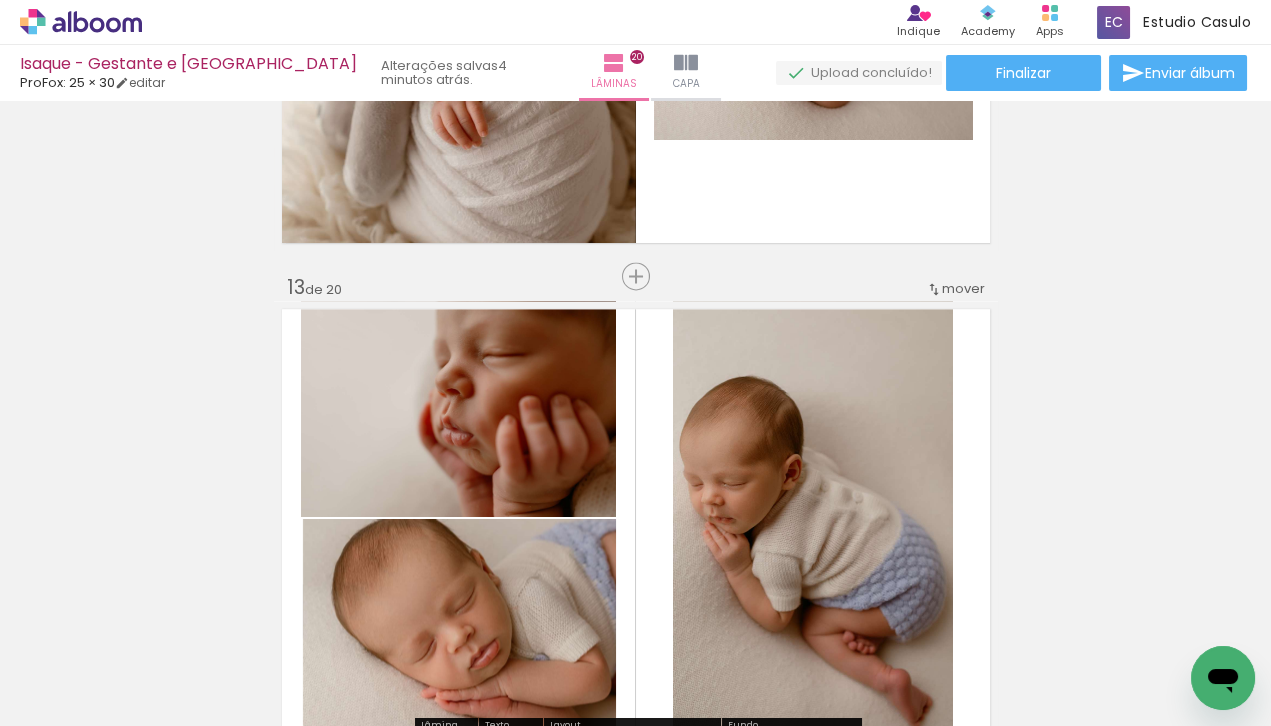 scroll, scrollTop: 5578, scrollLeft: 0, axis: vertical 